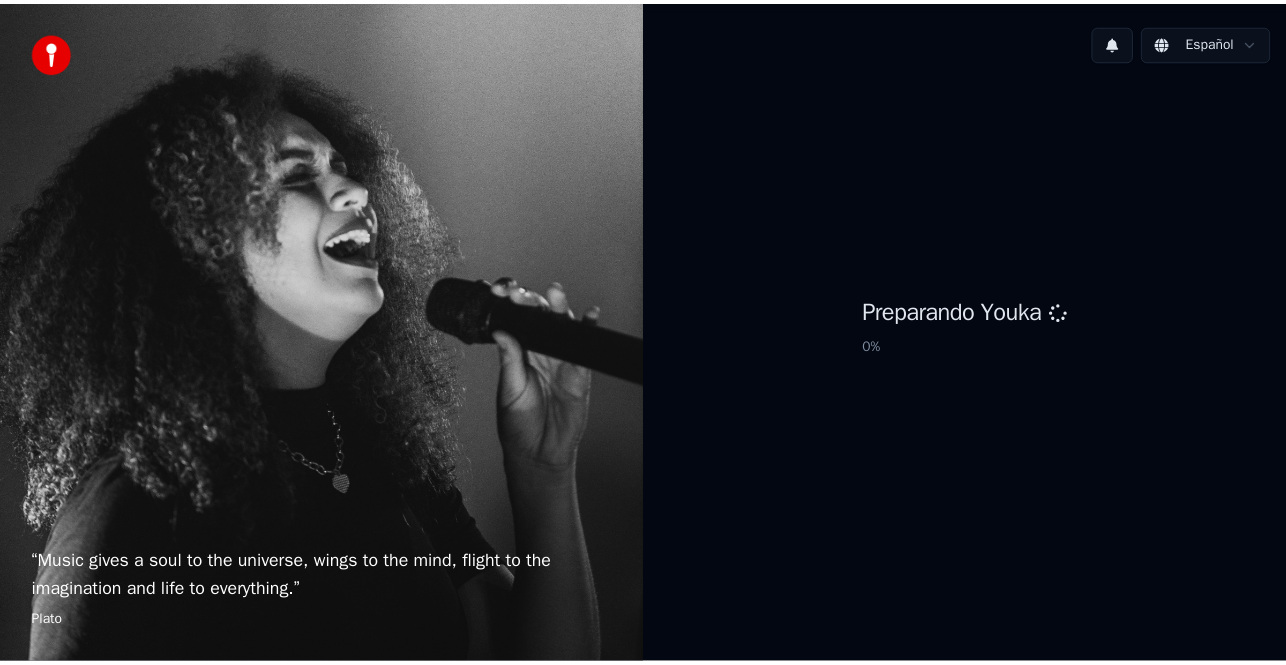 scroll, scrollTop: 0, scrollLeft: 0, axis: both 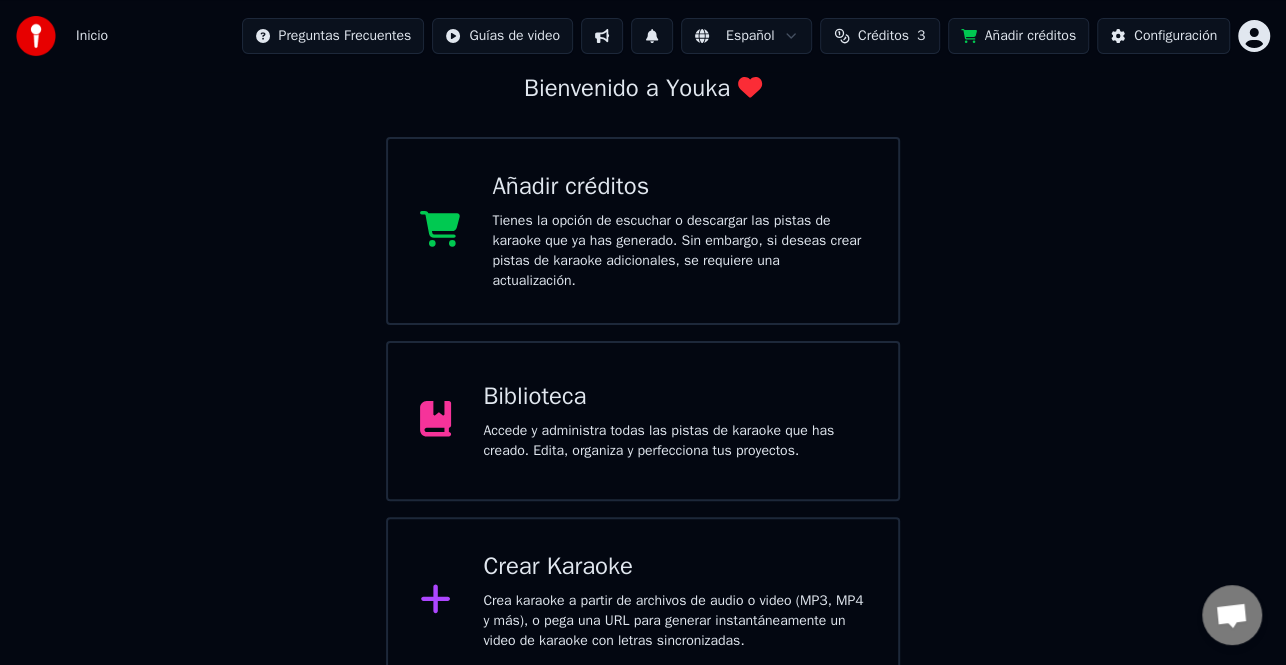 click on "Crear Karaoke" at bounding box center (674, 567) 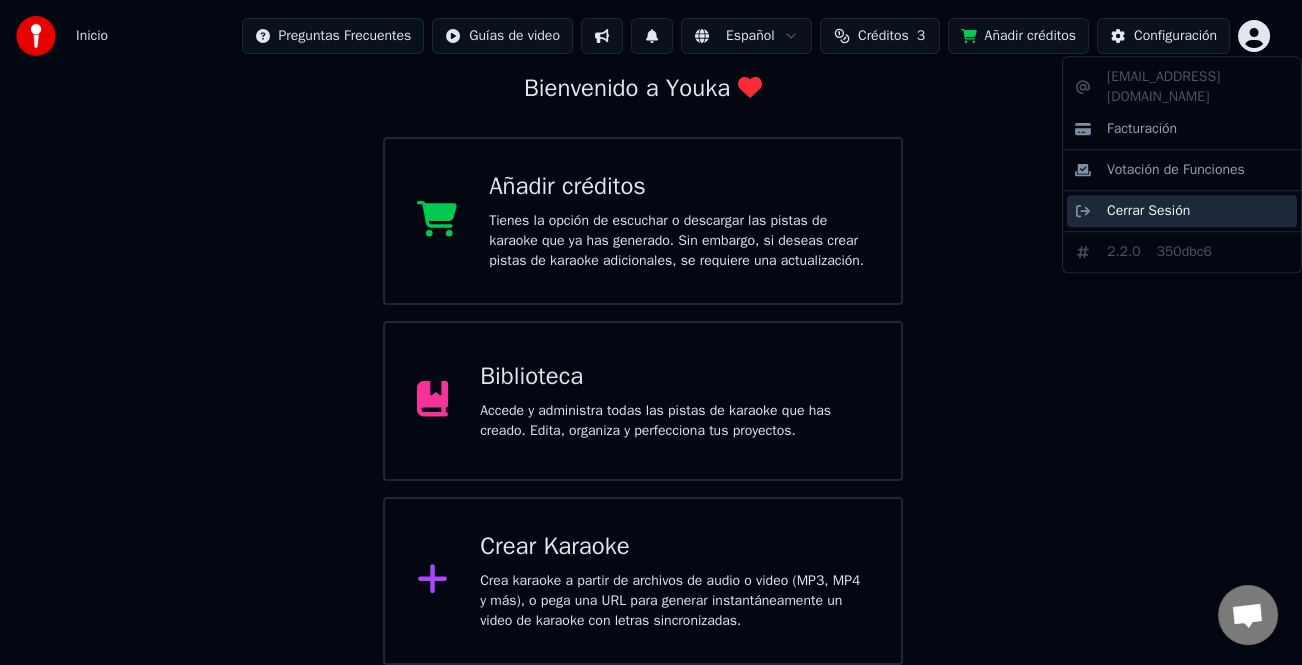 click on "Cerrar Sesión" at bounding box center [1148, 211] 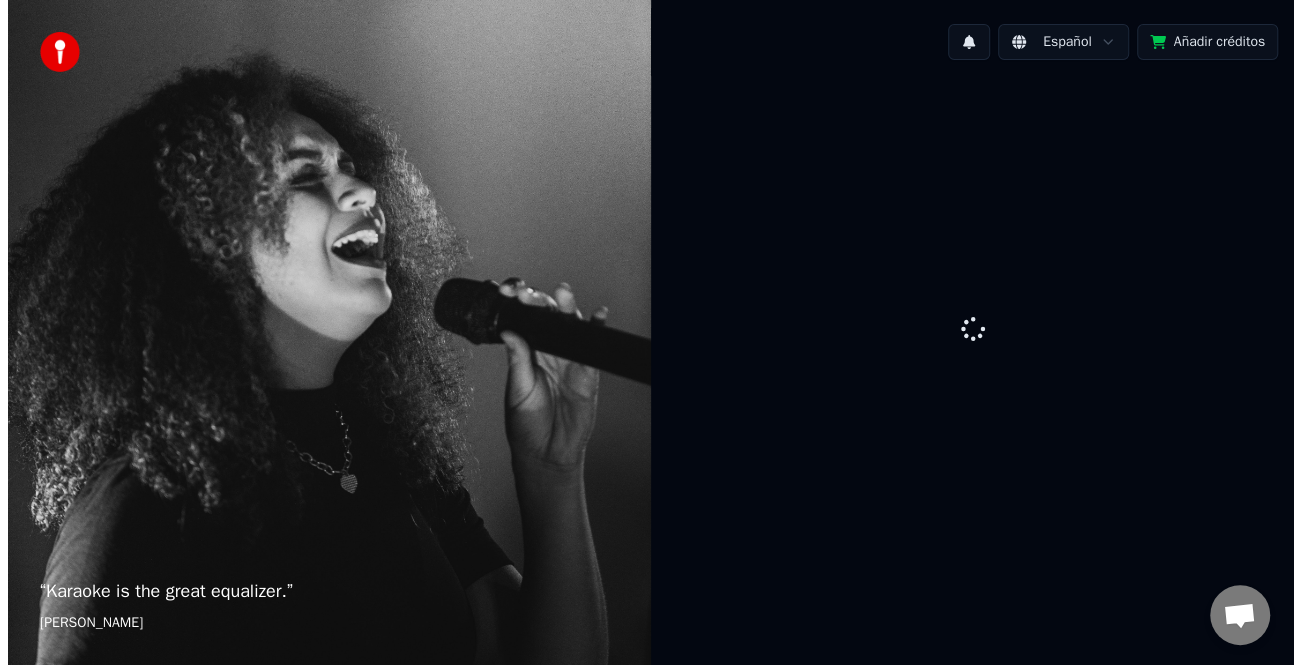 scroll, scrollTop: 0, scrollLeft: 0, axis: both 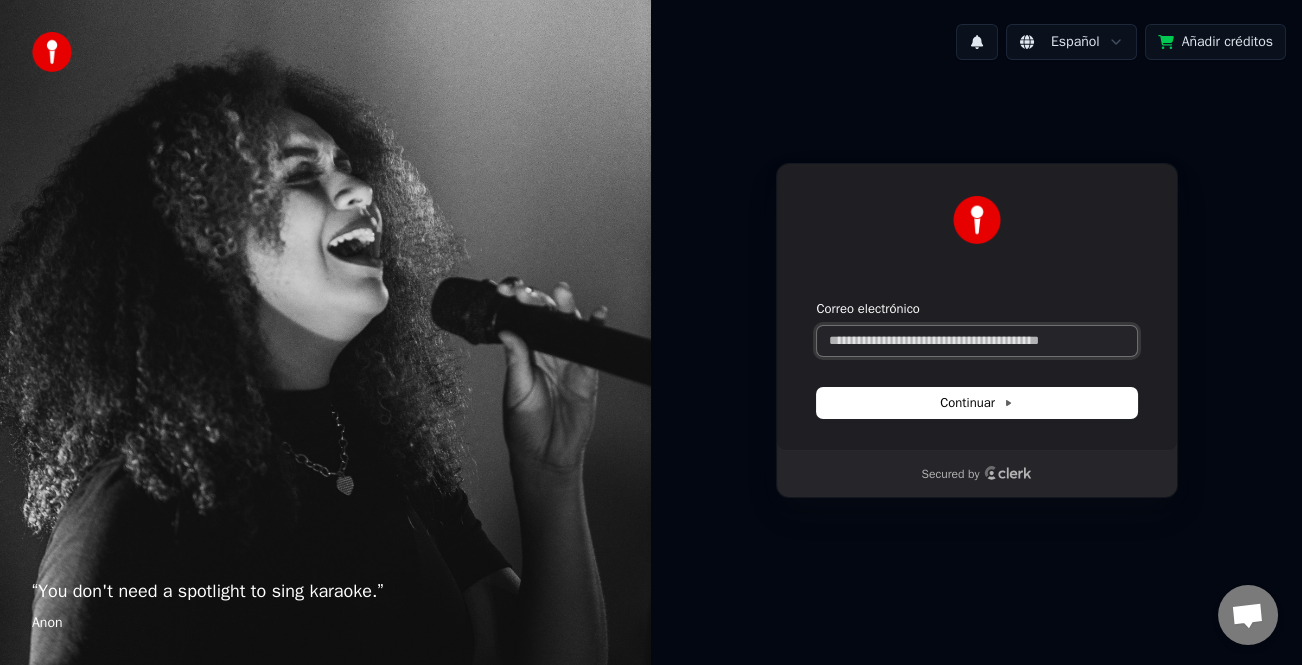 click on "Correo electrónico" at bounding box center [977, 341] 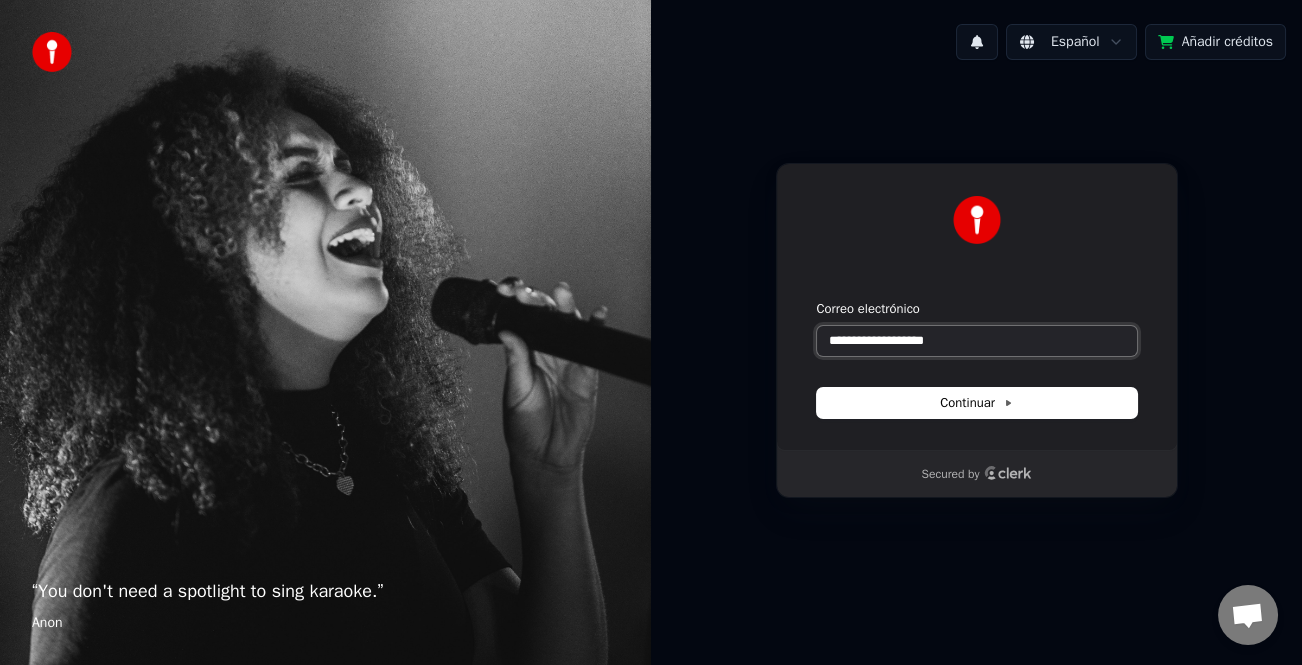 click at bounding box center (817, 300) 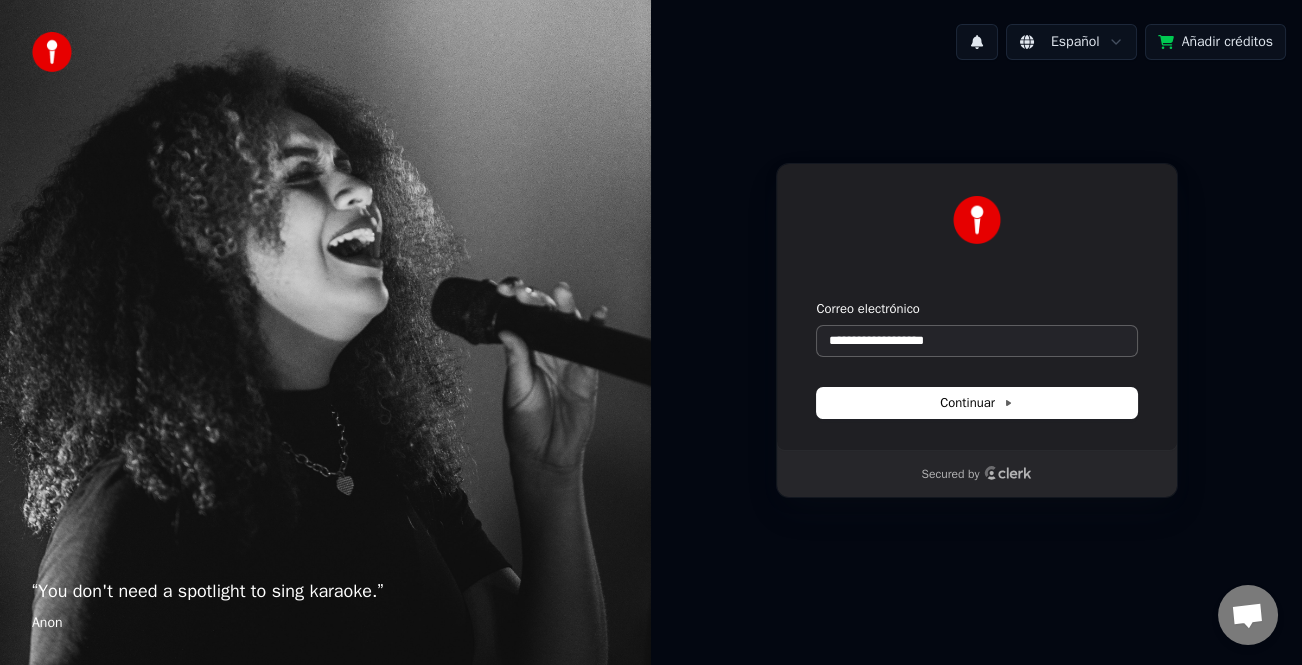 type on "**********" 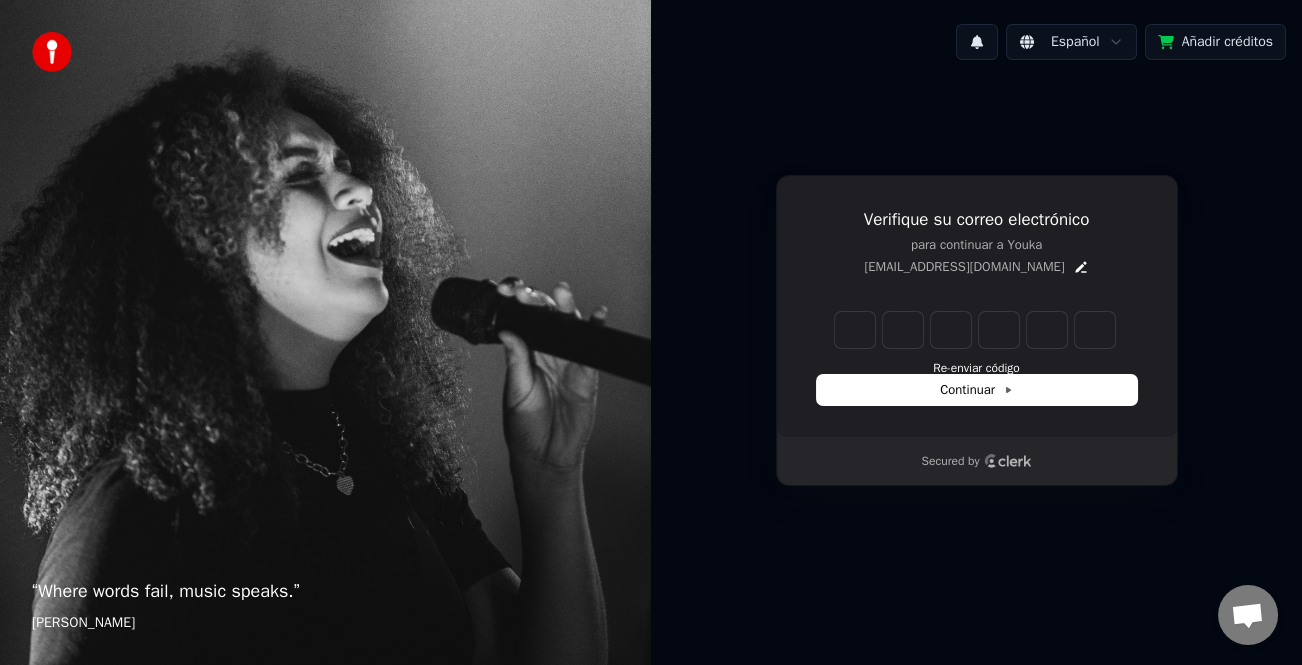 type on "*" 